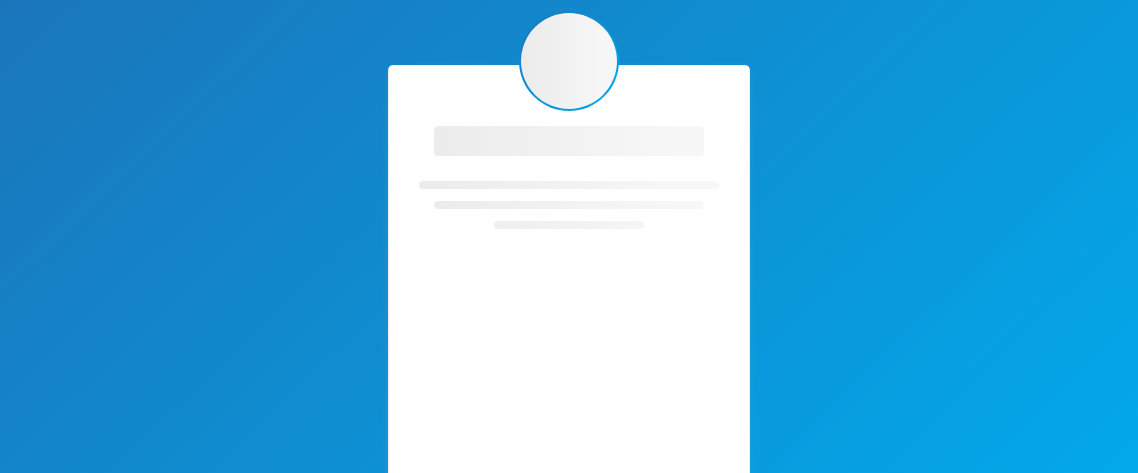 scroll, scrollTop: 0, scrollLeft: 0, axis: both 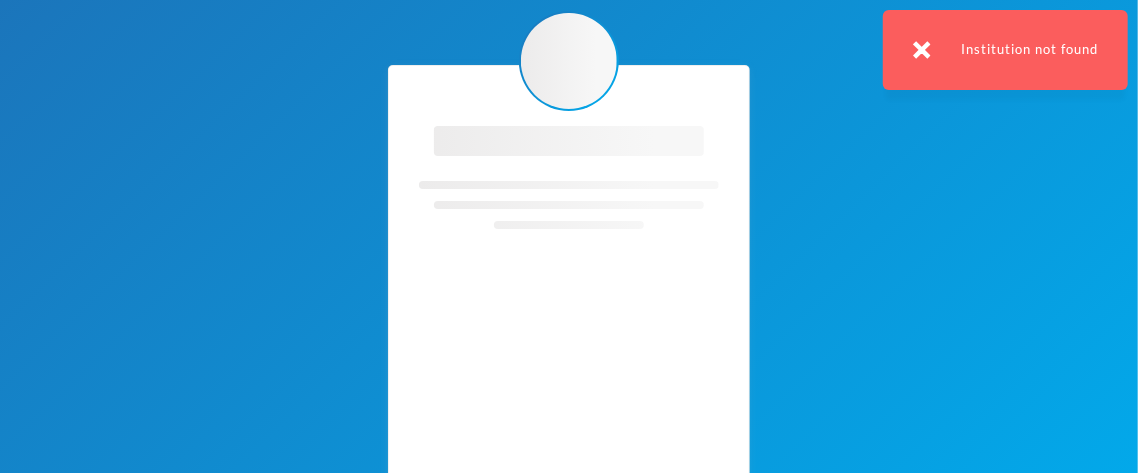 click on "Loading interface... Loading interface... Powered by :" at bounding box center (569, 305) 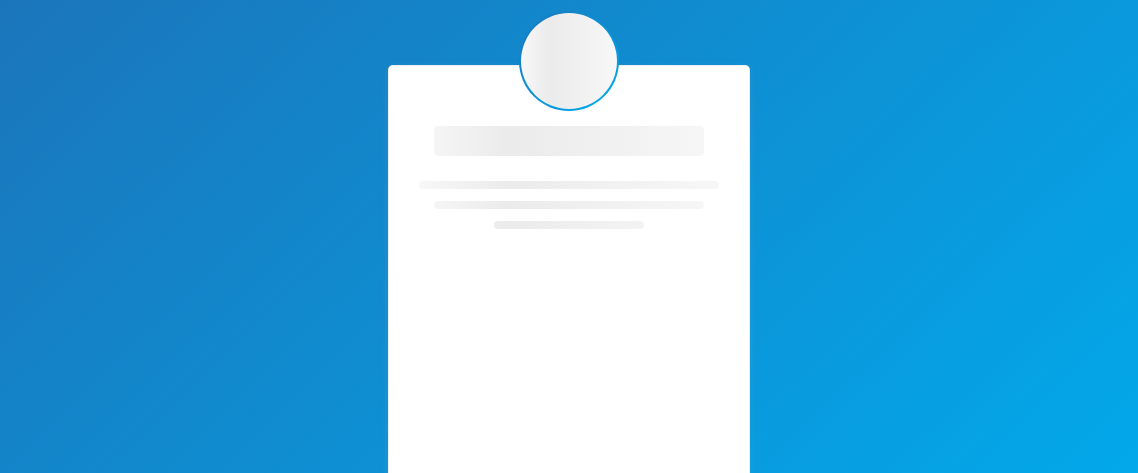 scroll, scrollTop: 0, scrollLeft: 0, axis: both 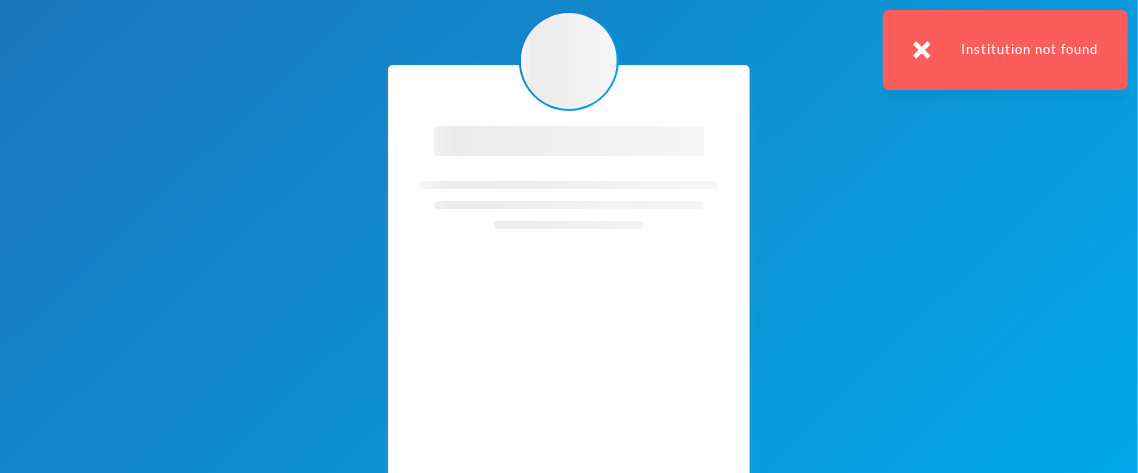 click at bounding box center [922, 50] 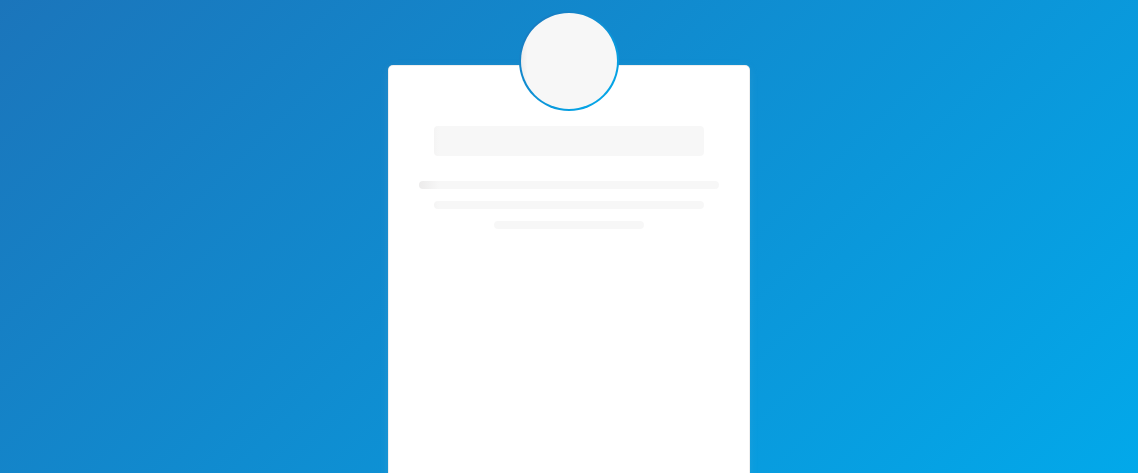 scroll, scrollTop: 0, scrollLeft: 0, axis: both 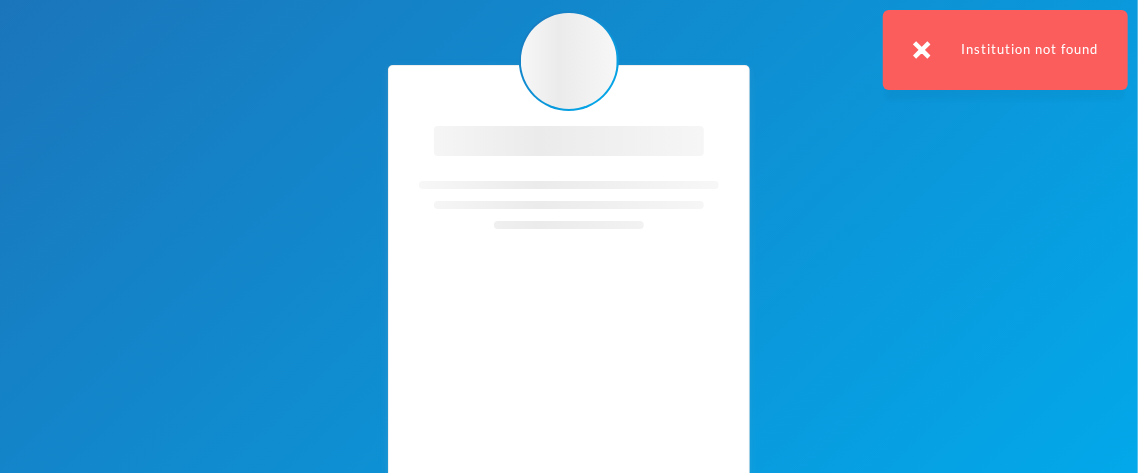 click on "Loading interface... Loading interface... Powered by :" at bounding box center (569, 305) 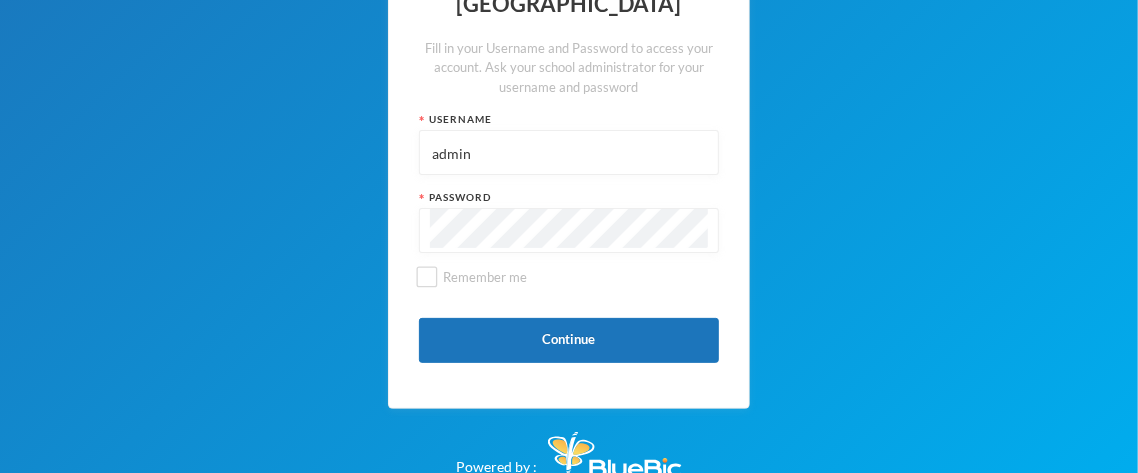 scroll, scrollTop: 140, scrollLeft: 0, axis: vertical 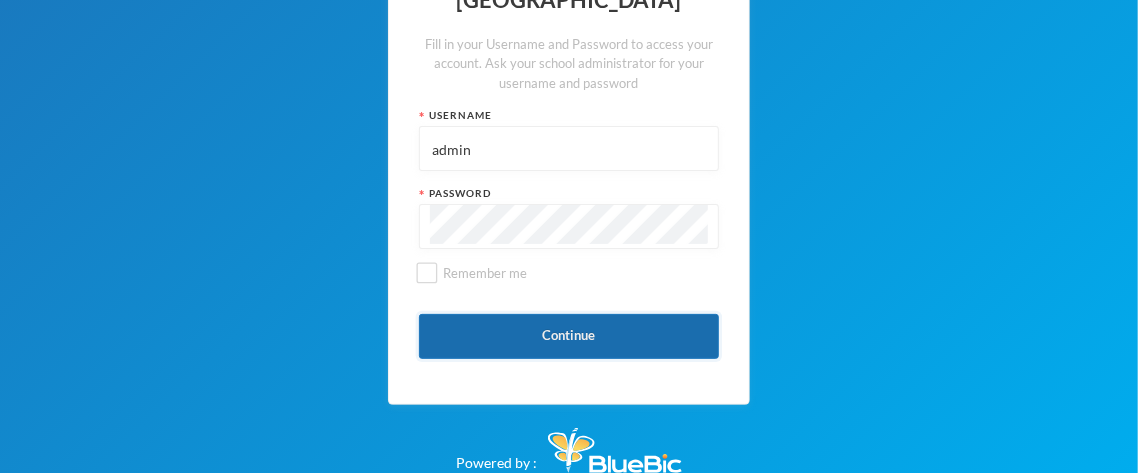 click on "Continue" at bounding box center (569, 336) 